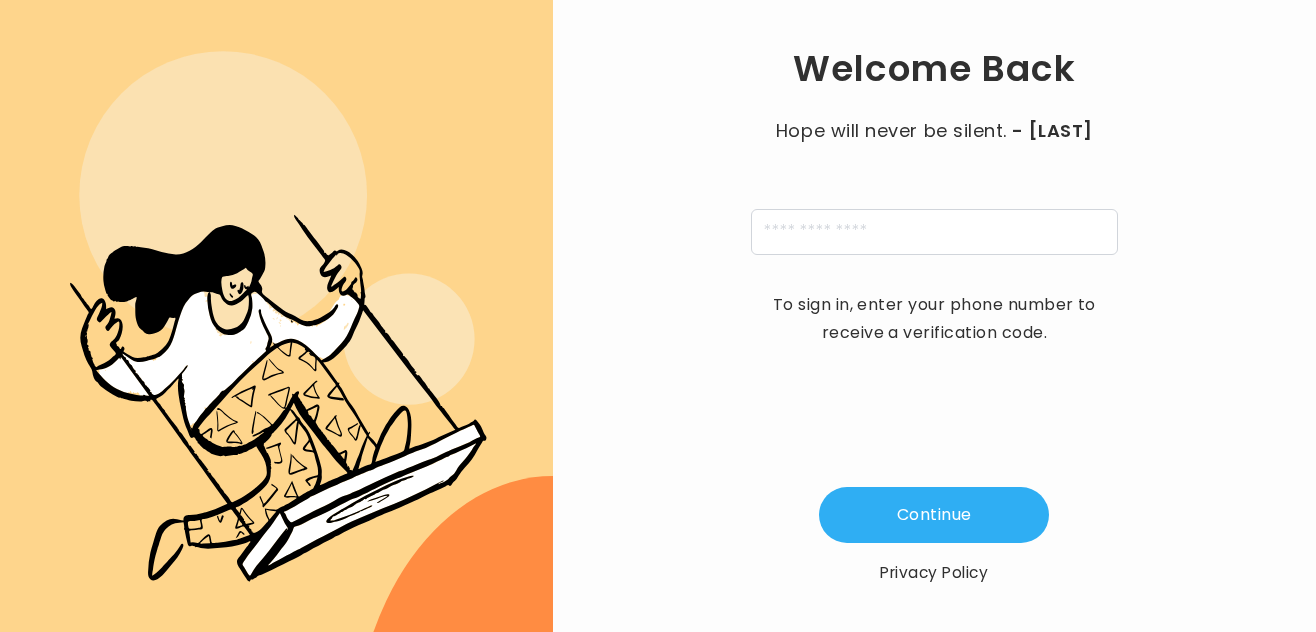 scroll, scrollTop: 0, scrollLeft: 0, axis: both 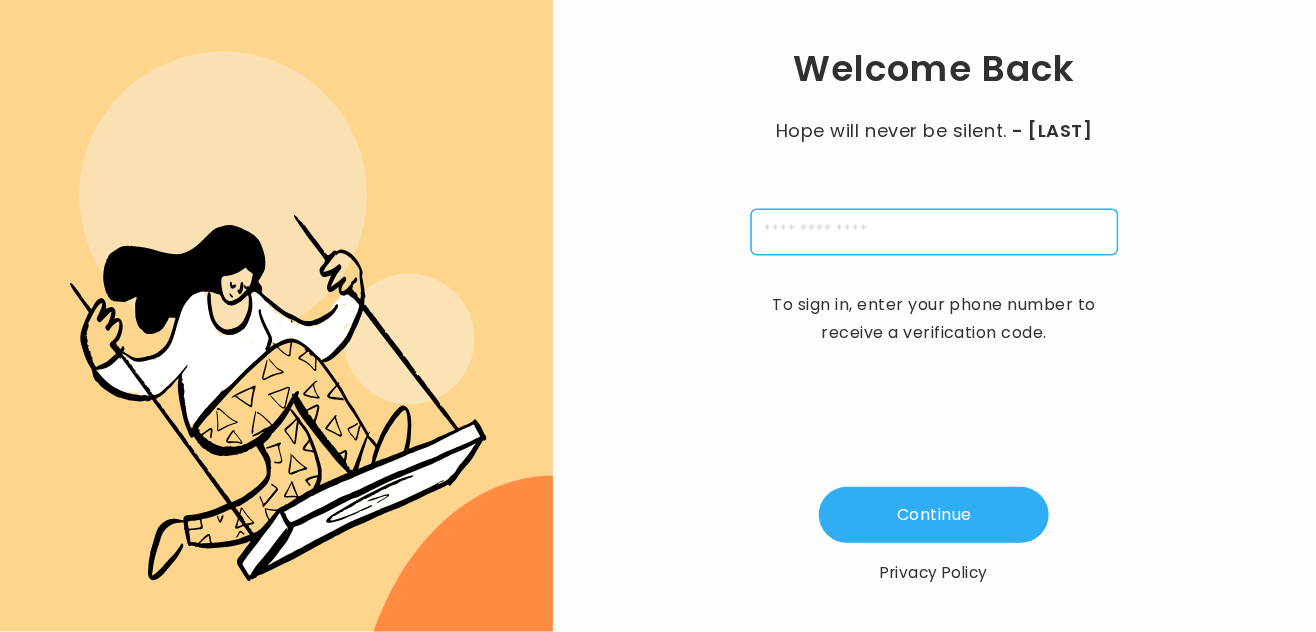 click at bounding box center [934, 232] 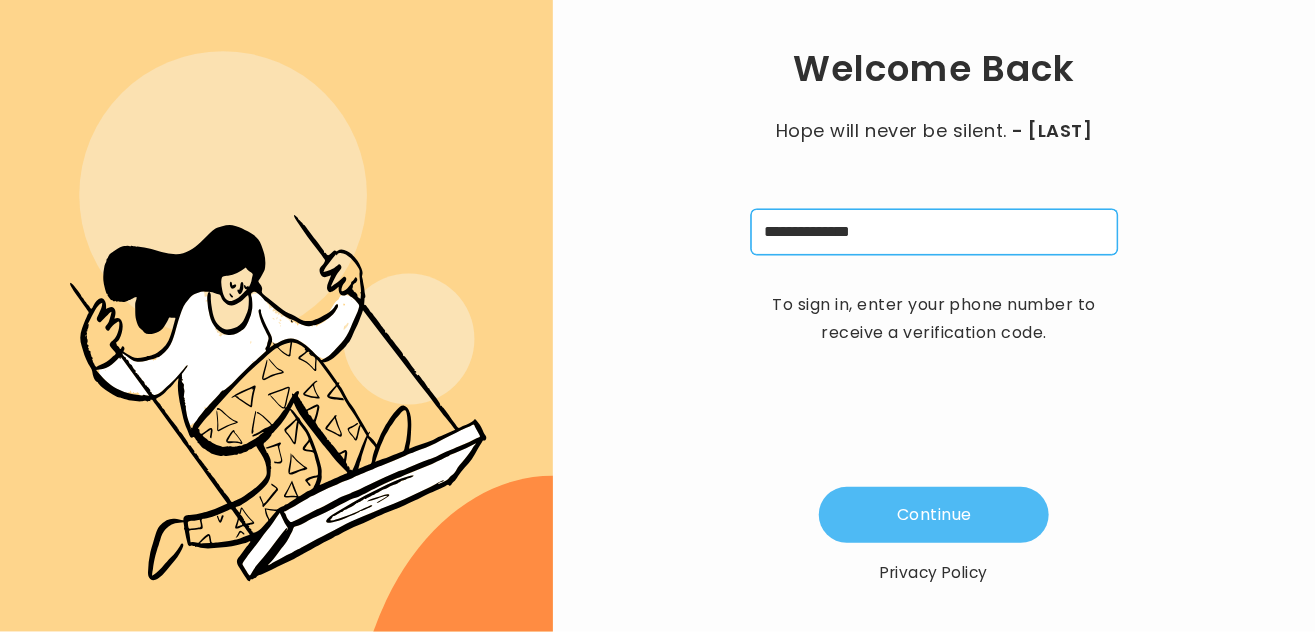 type on "**********" 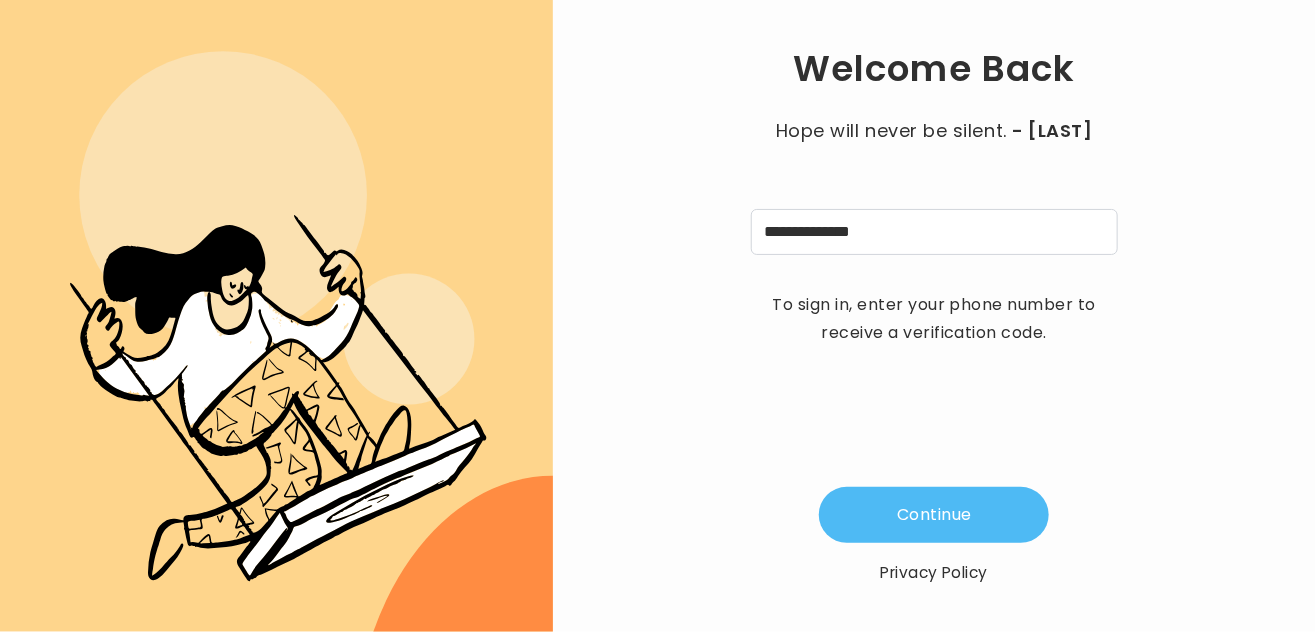 click on "Continue" at bounding box center (934, 515) 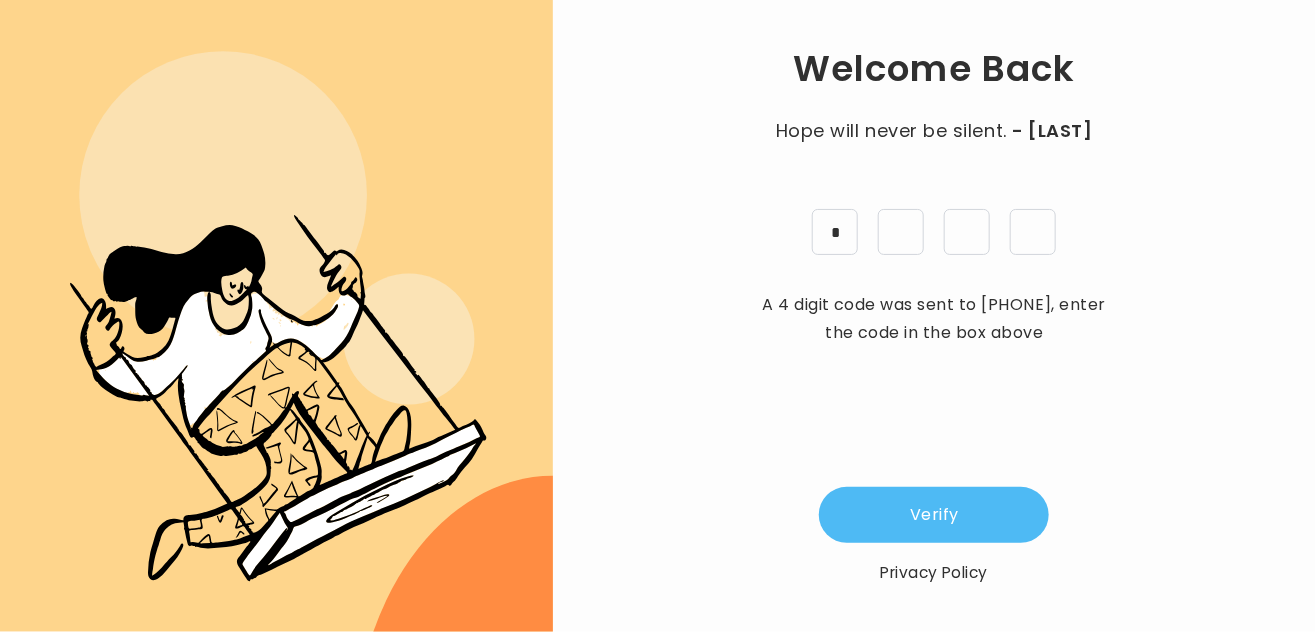type on "*" 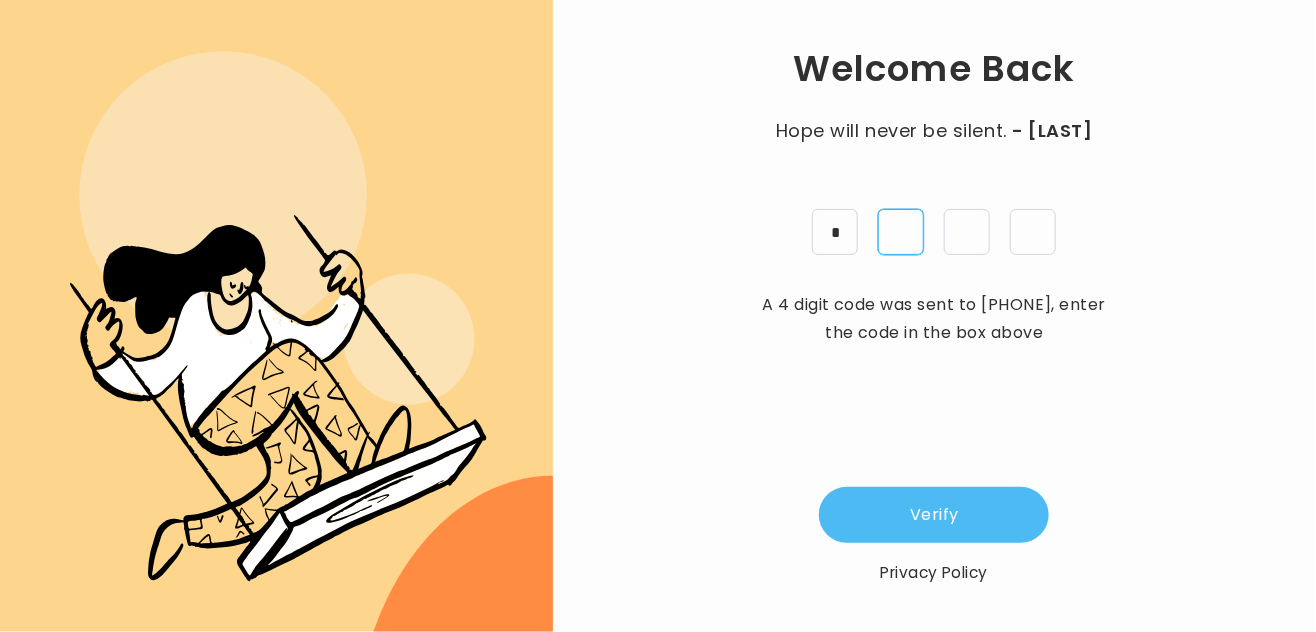 type on "*" 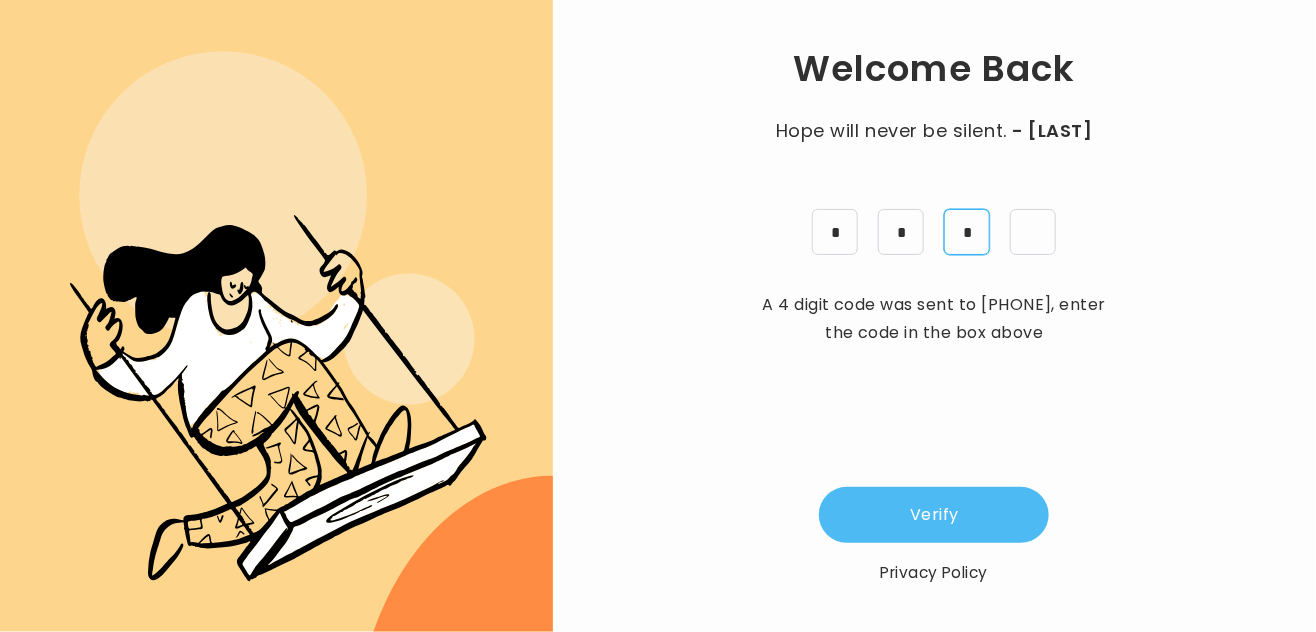 type on "*" 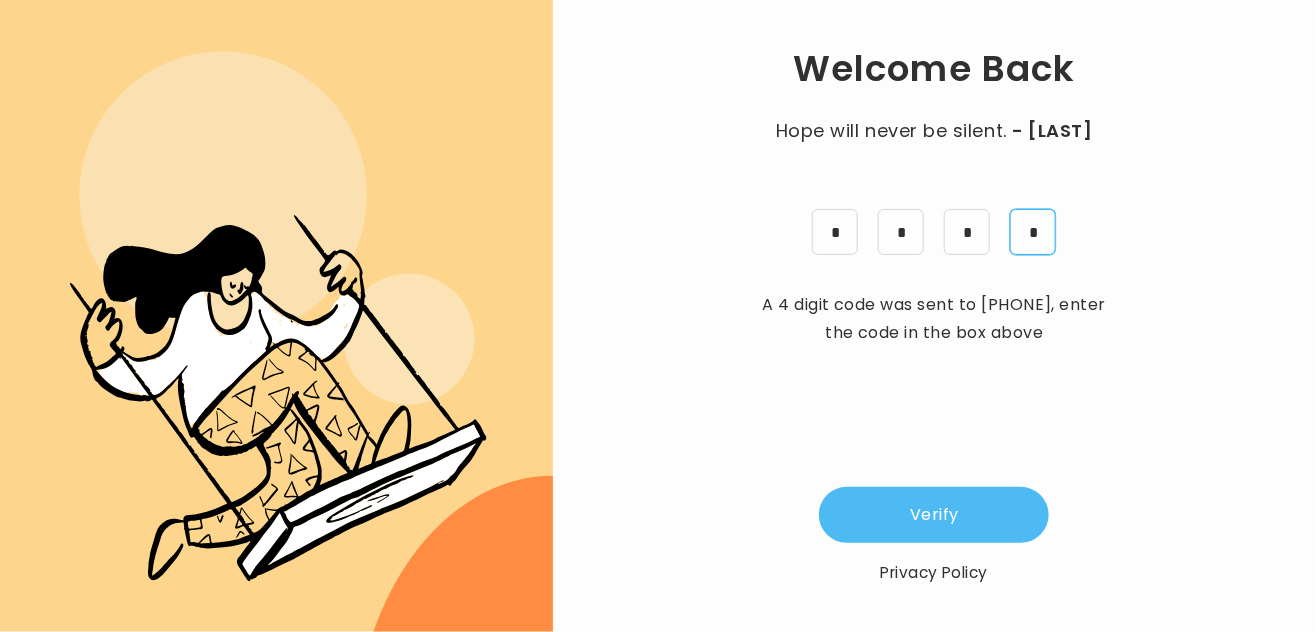type on "*" 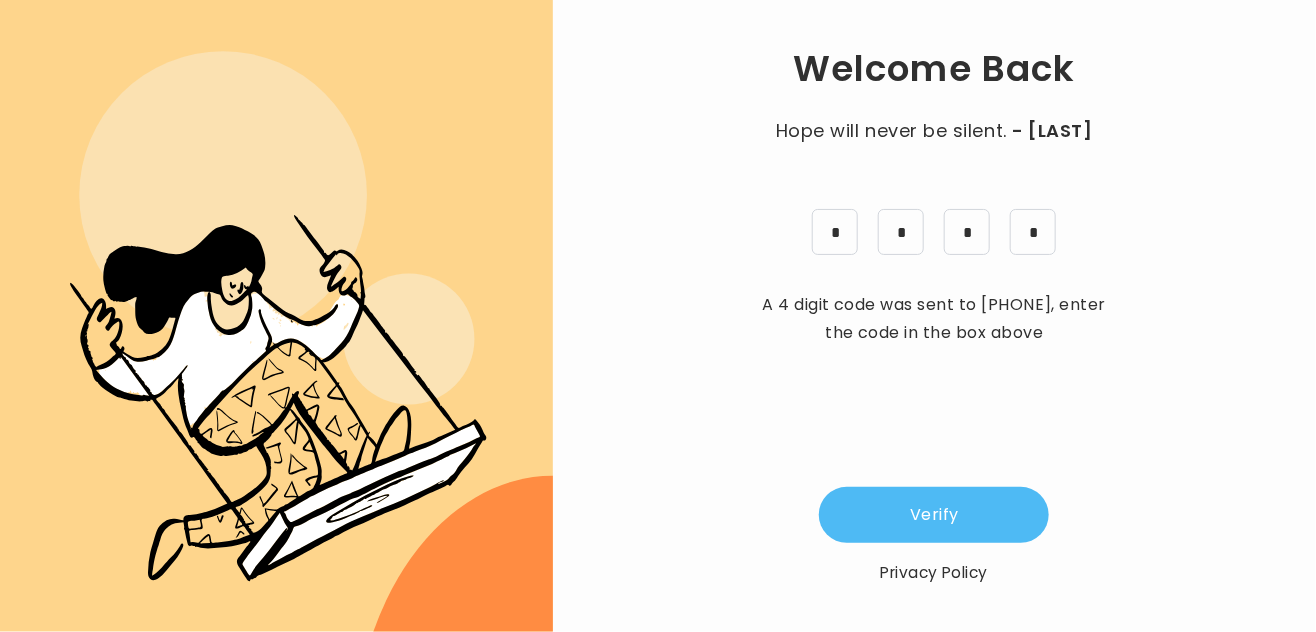 click on "Verify" at bounding box center [934, 515] 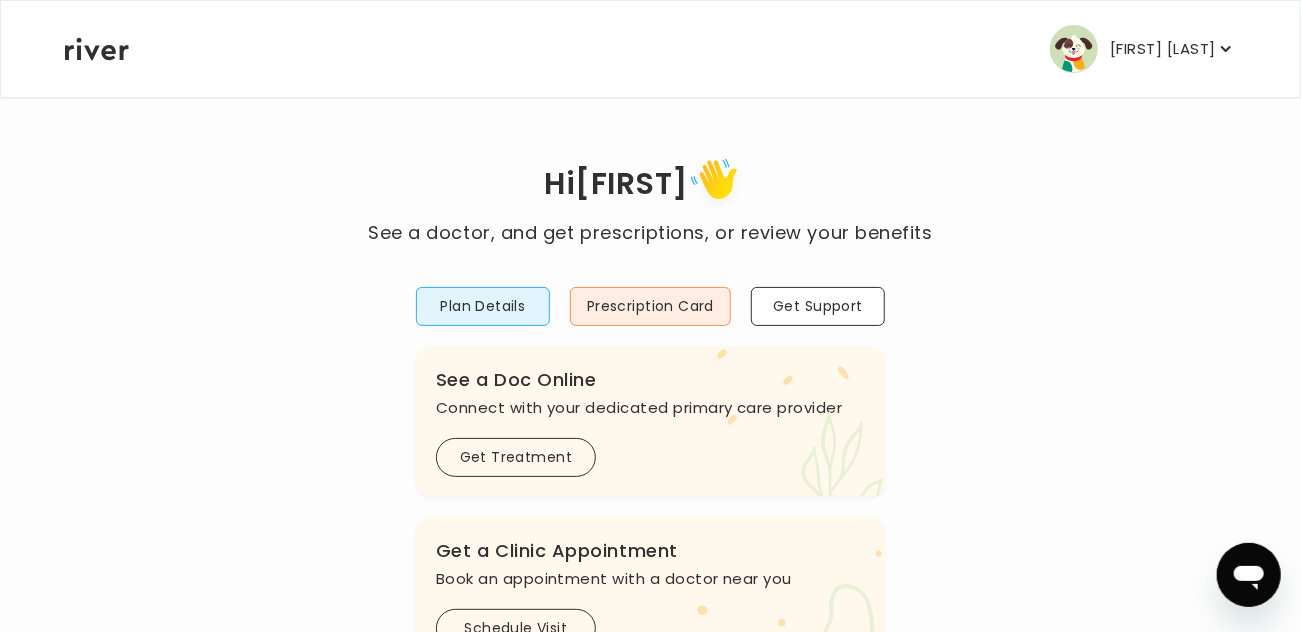 click 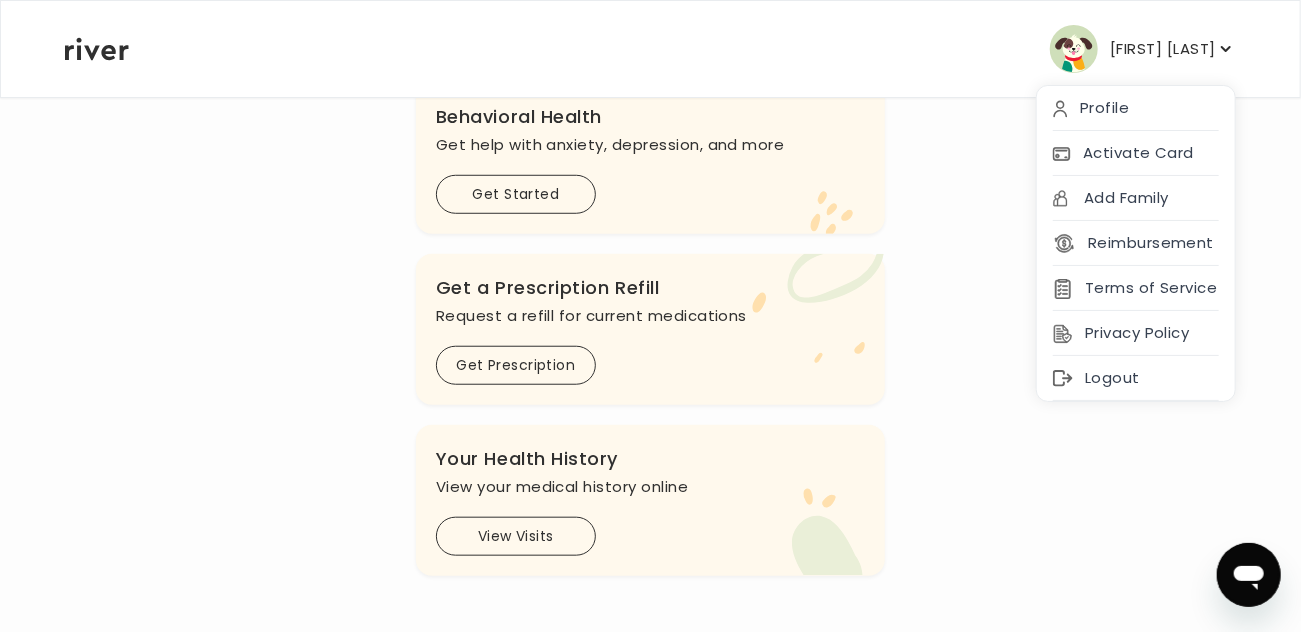 scroll, scrollTop: 7, scrollLeft: 0, axis: vertical 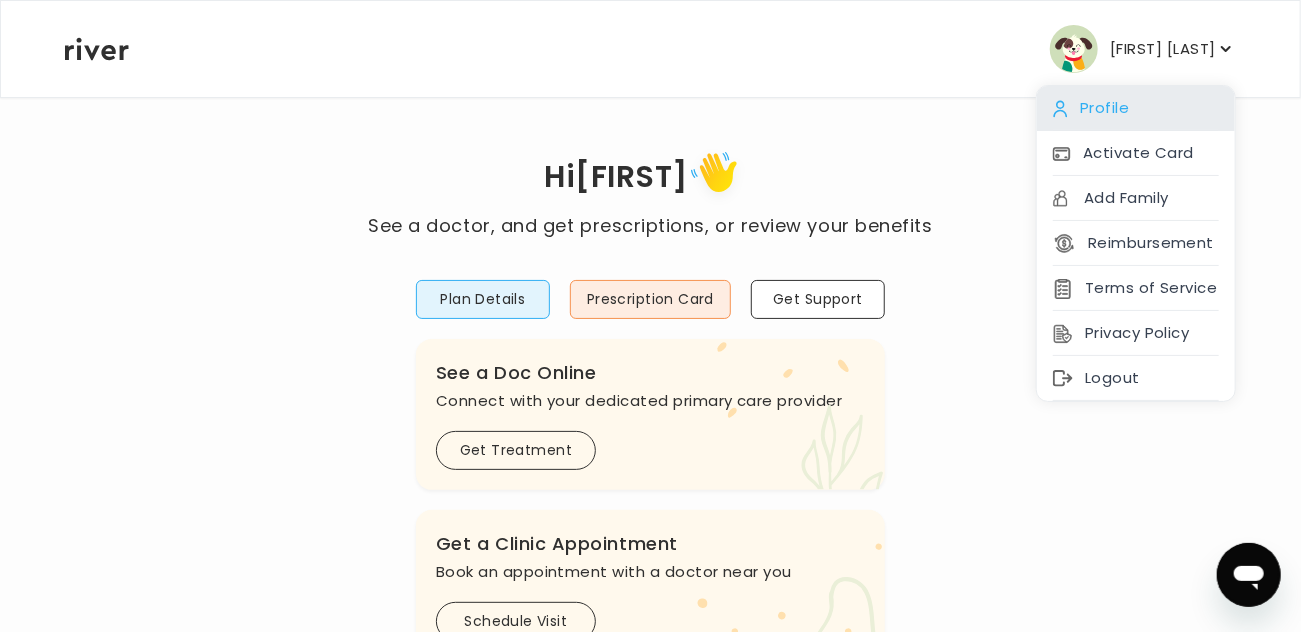 click on "Profile" at bounding box center [1136, 108] 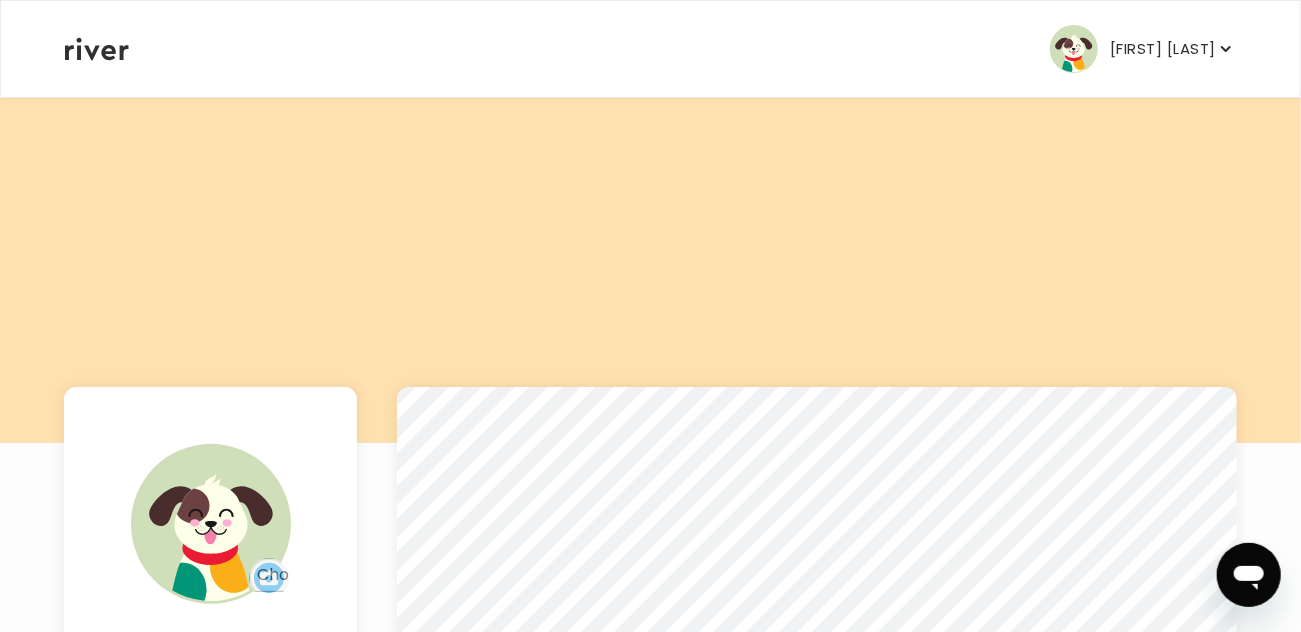 scroll, scrollTop: 0, scrollLeft: 0, axis: both 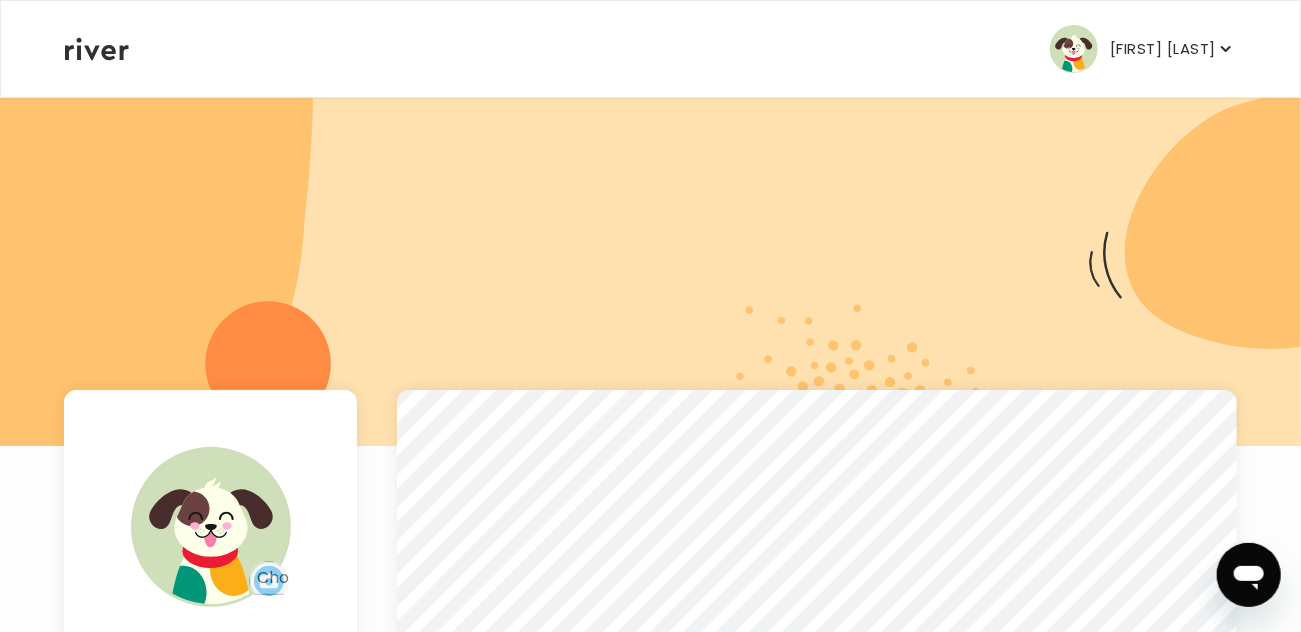 click at bounding box center [1074, 49] 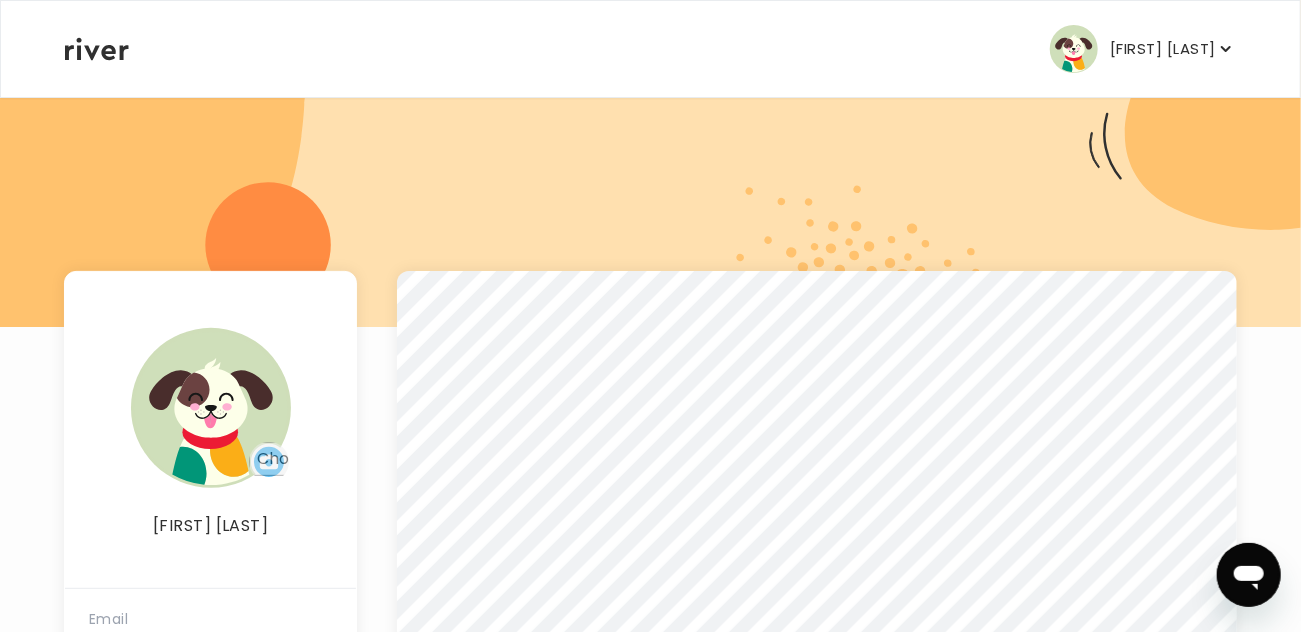scroll, scrollTop: 300, scrollLeft: 0, axis: vertical 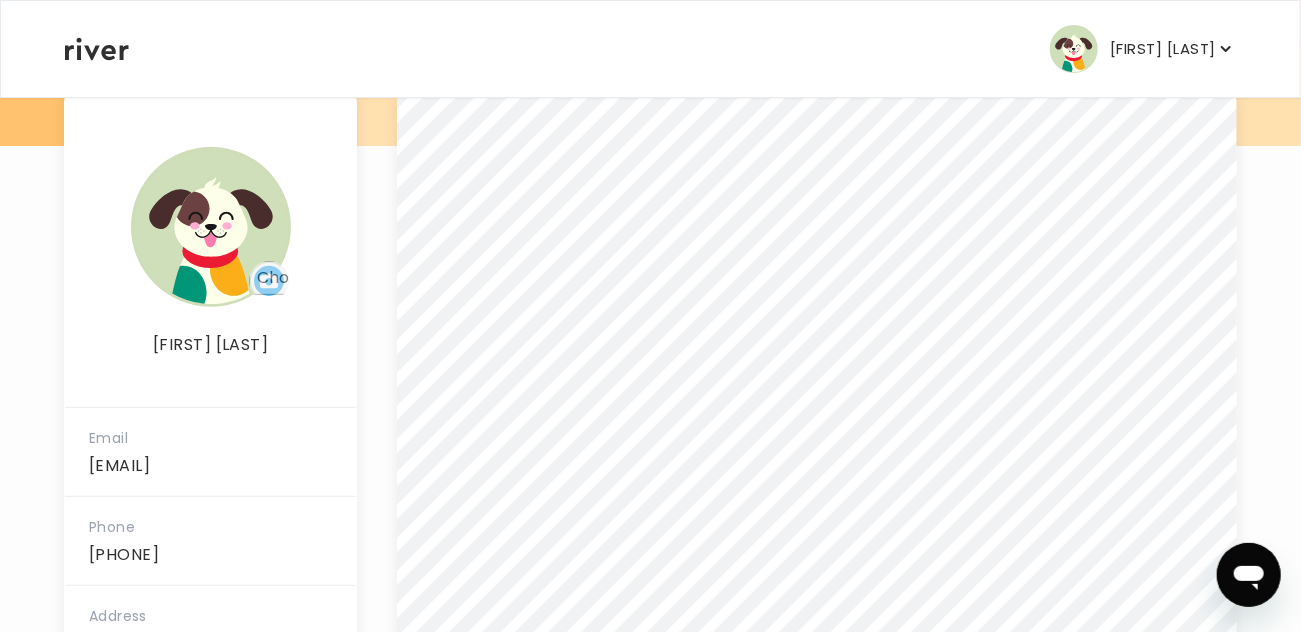 click 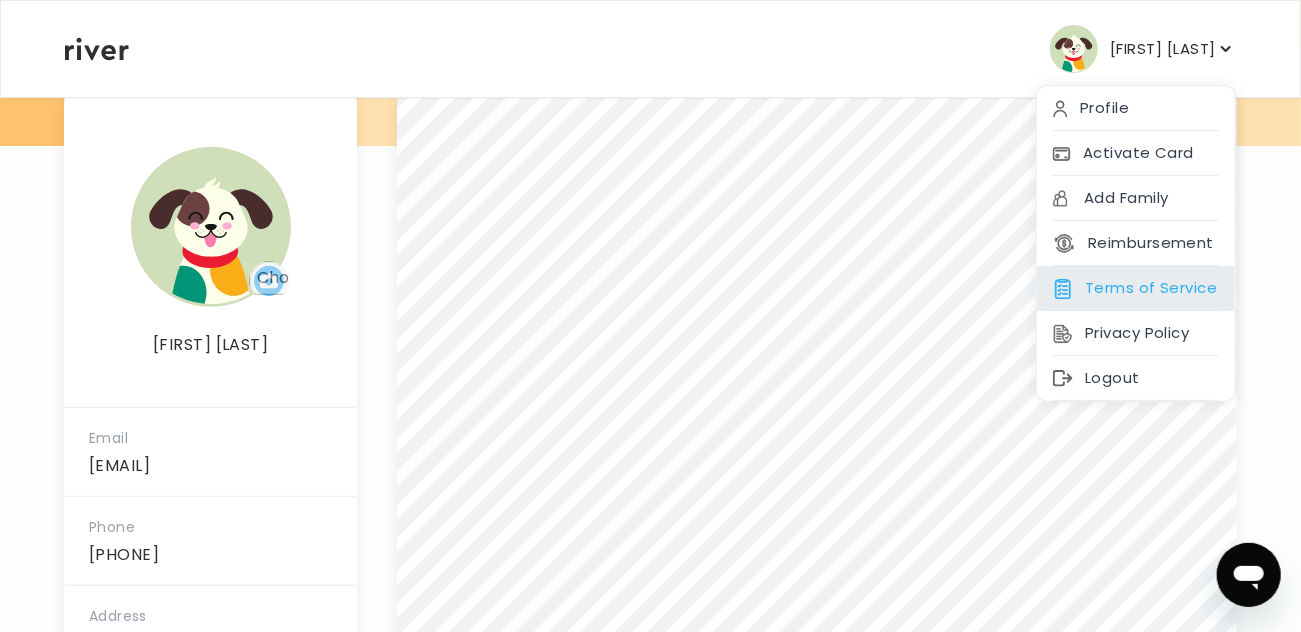click on "Terms of Service" at bounding box center [1136, 288] 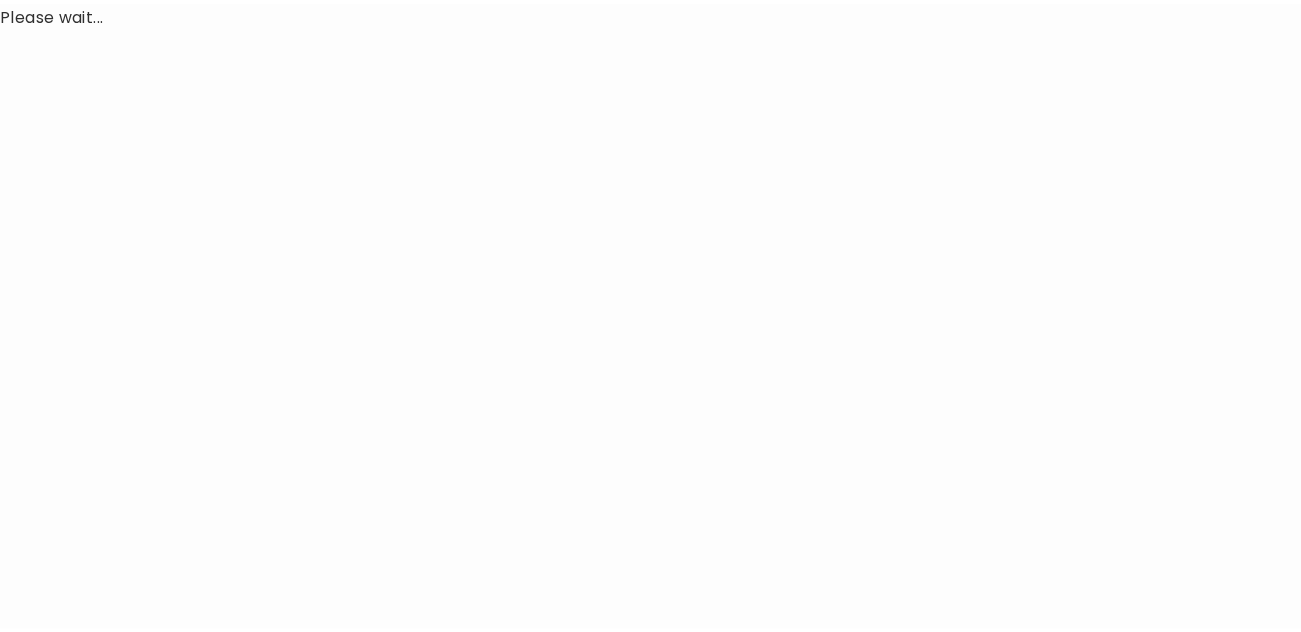 scroll, scrollTop: 0, scrollLeft: 0, axis: both 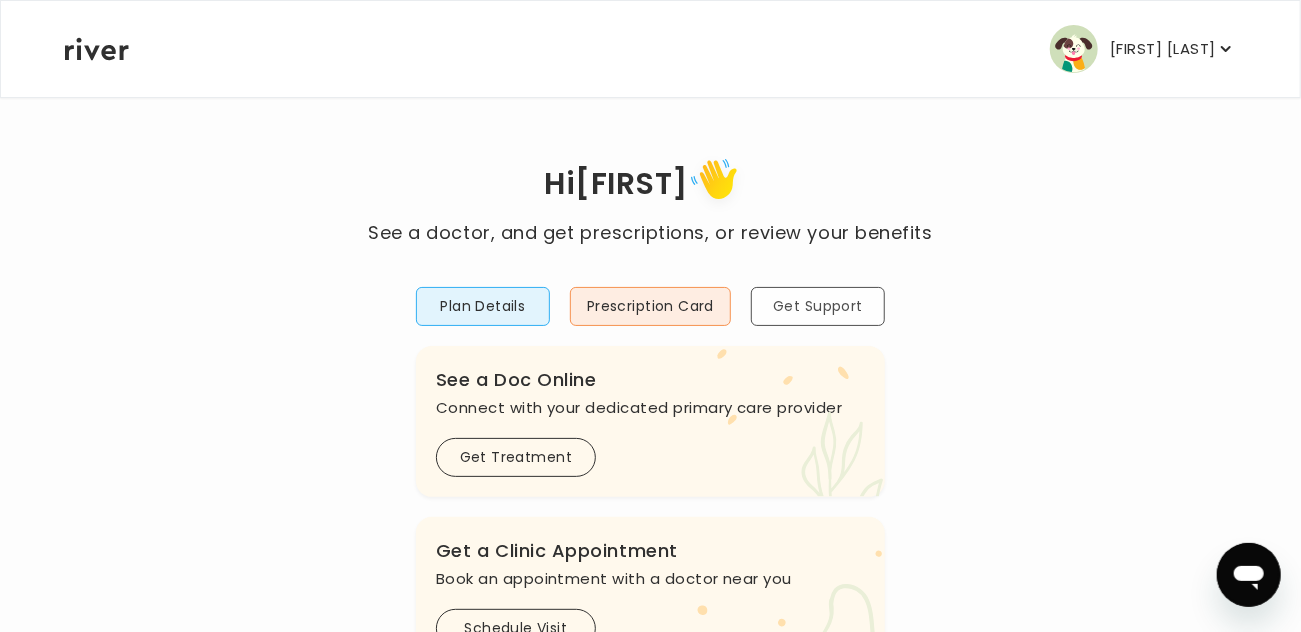 click on "Get Support" at bounding box center (818, 306) 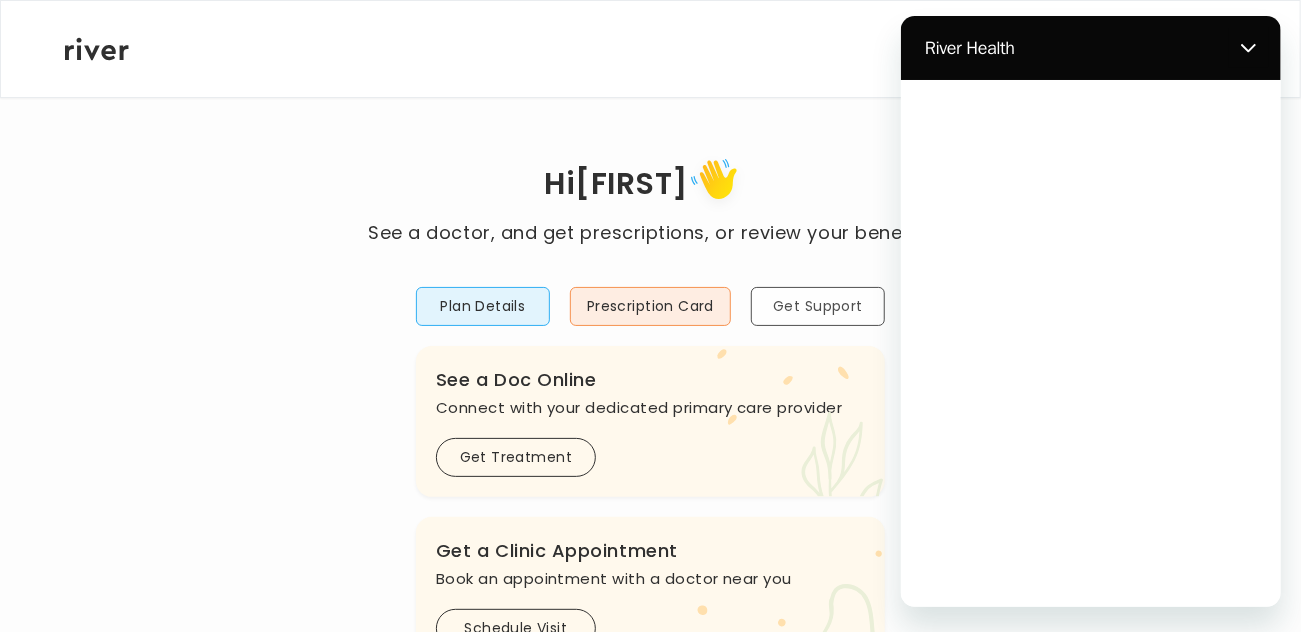scroll, scrollTop: 0, scrollLeft: 0, axis: both 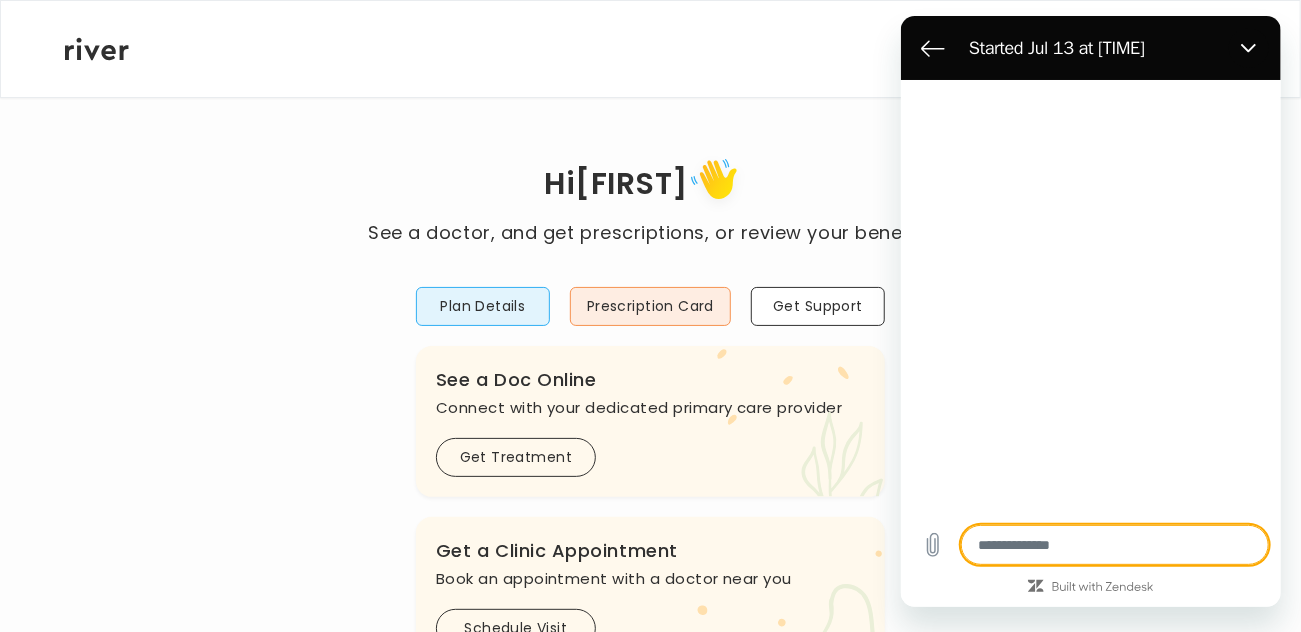 type on "*" 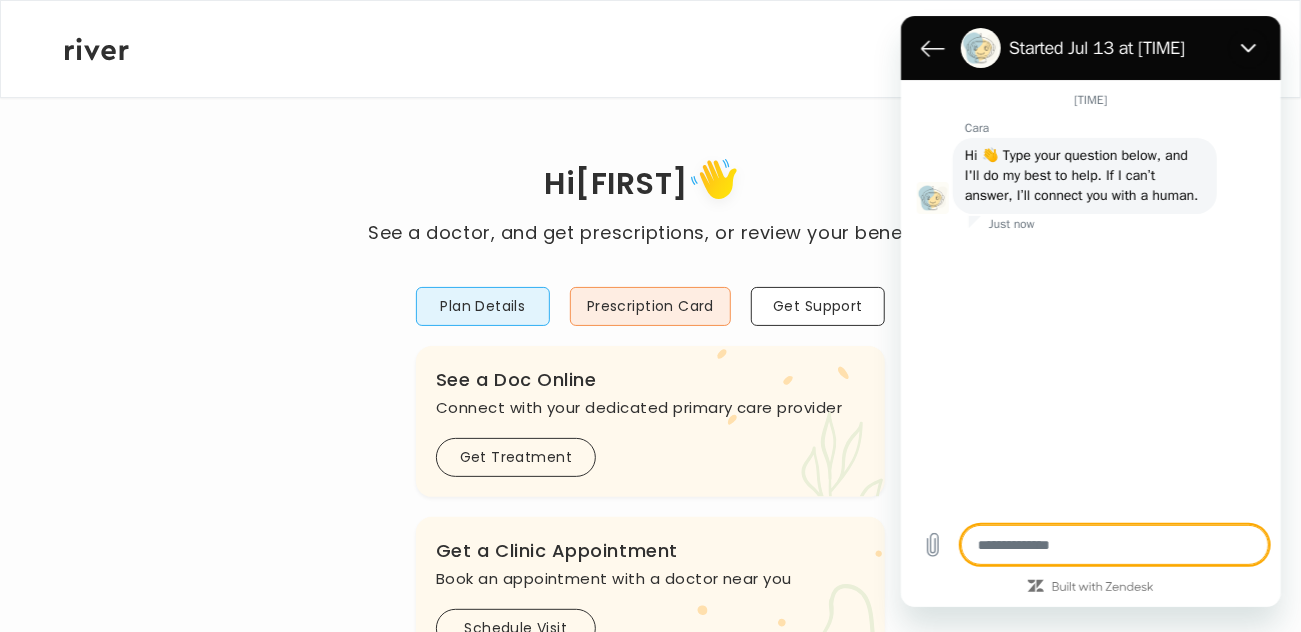 click at bounding box center (1114, 545) 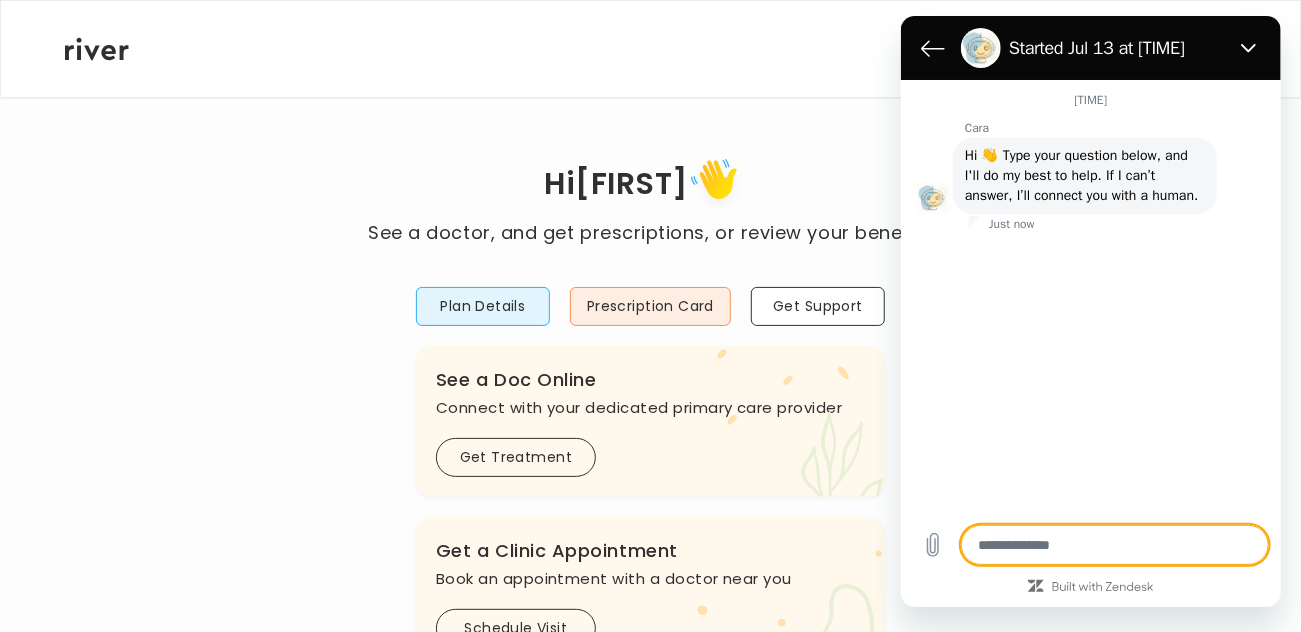 type on "*" 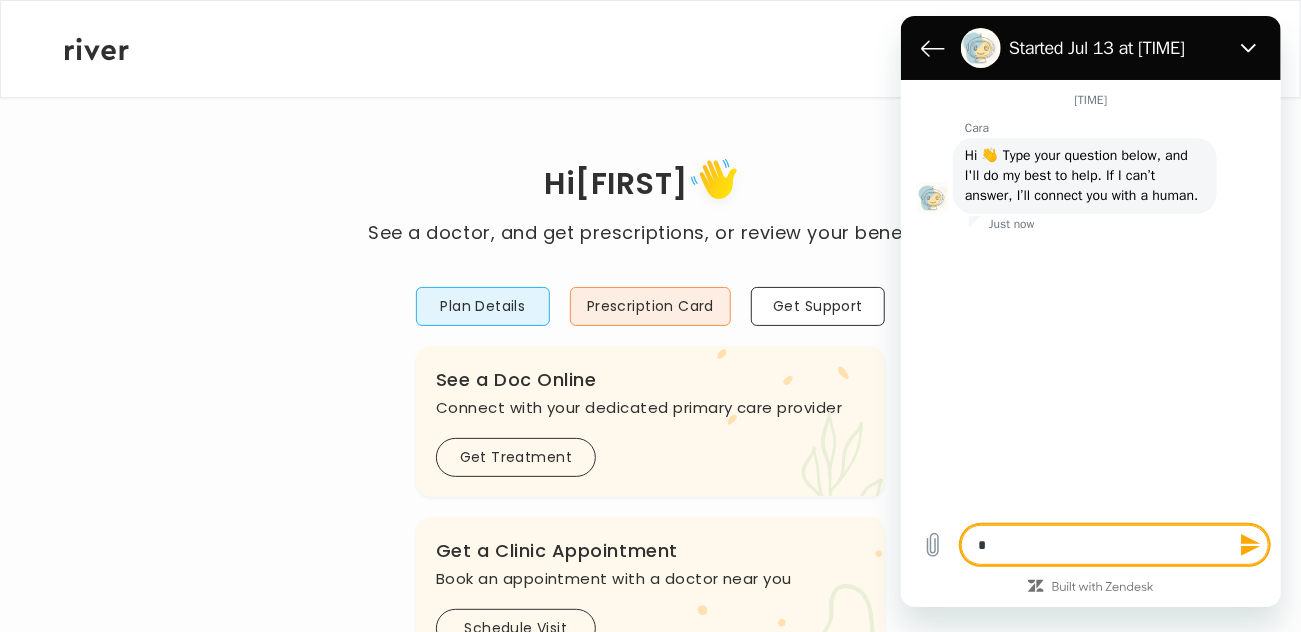 type on "**" 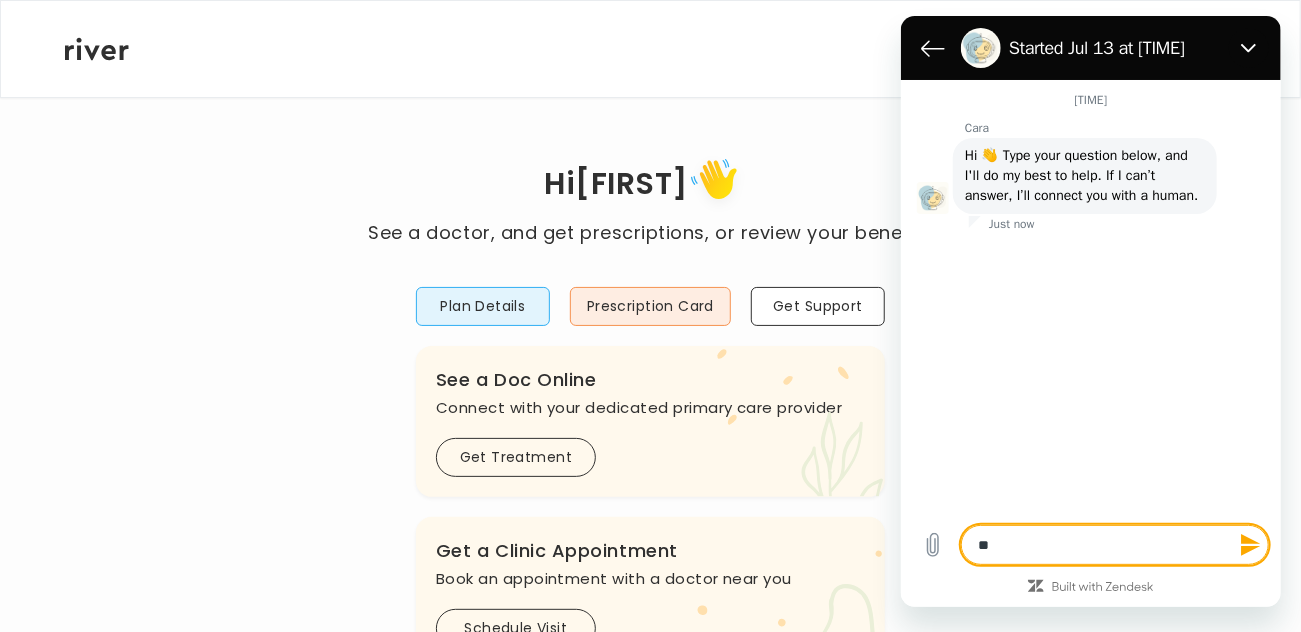 type on "***" 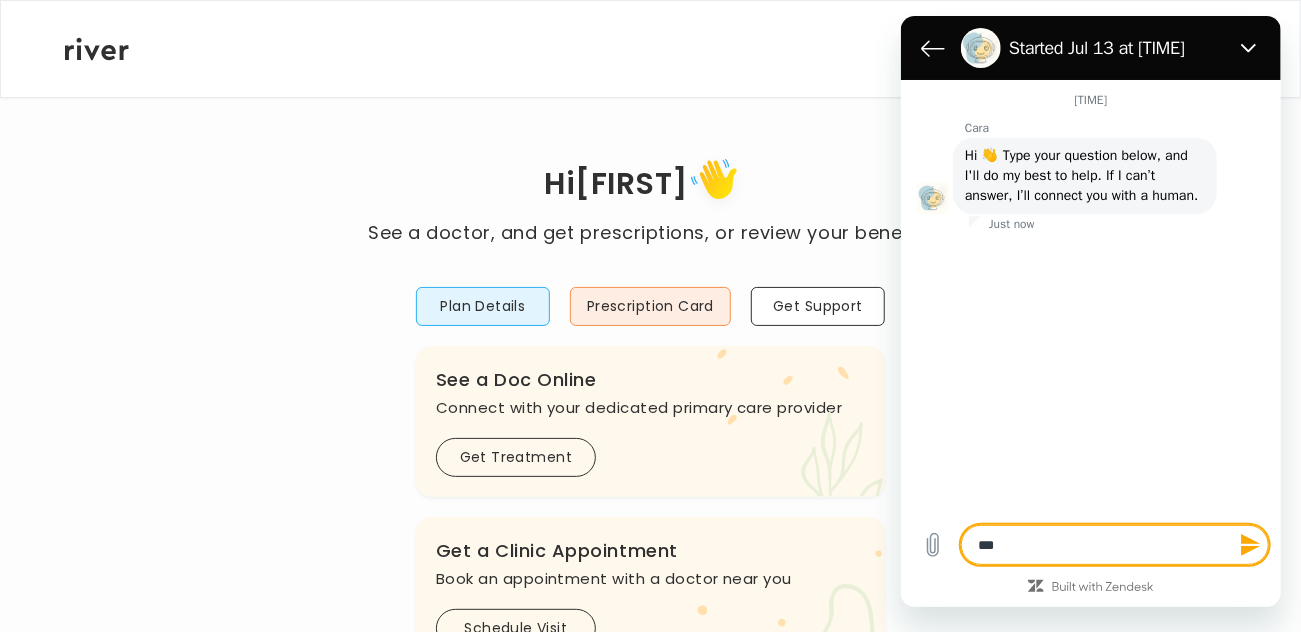 type on "***" 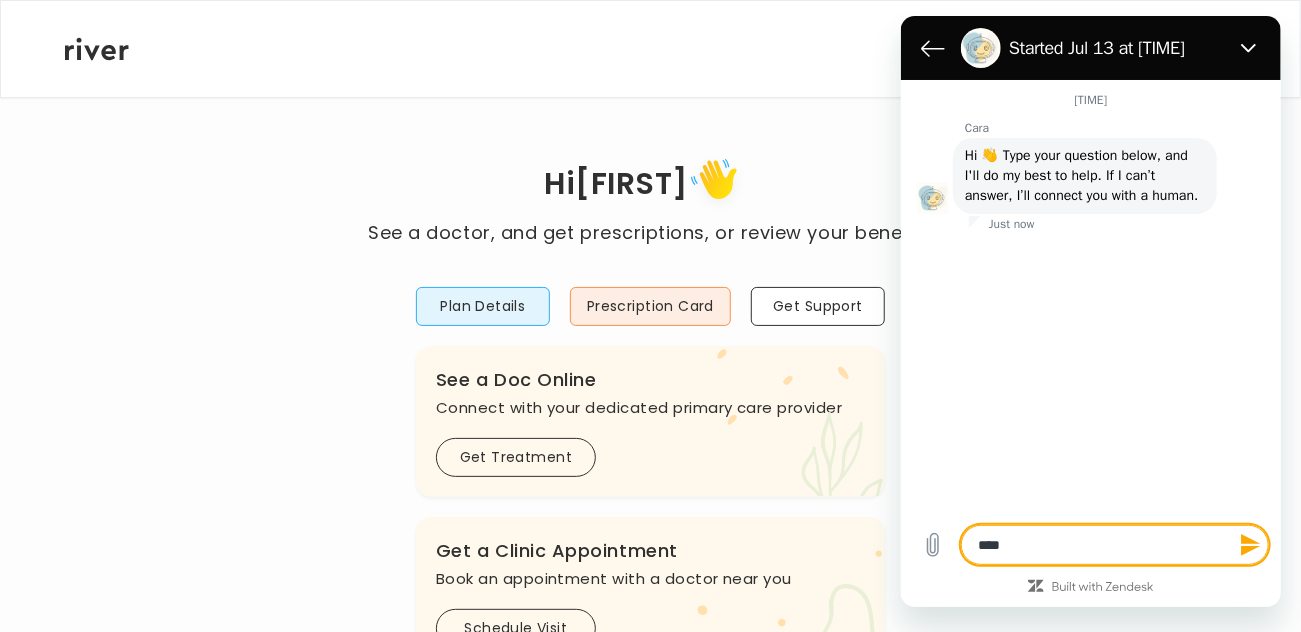 type on "*****" 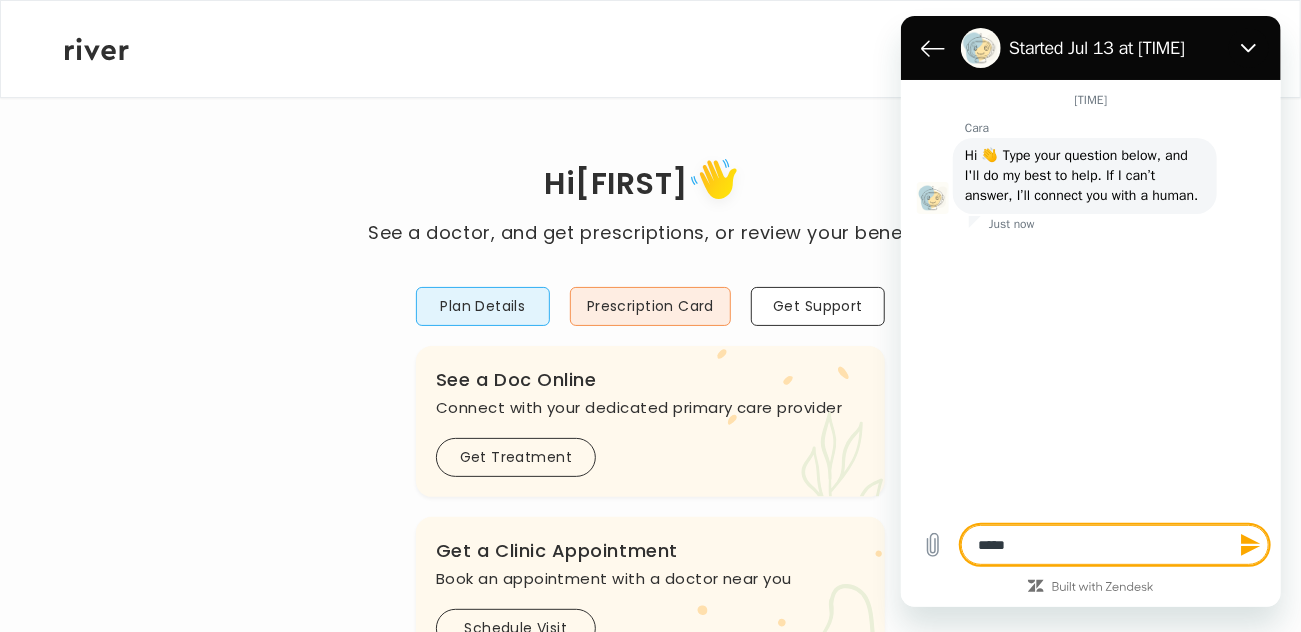 type on "******" 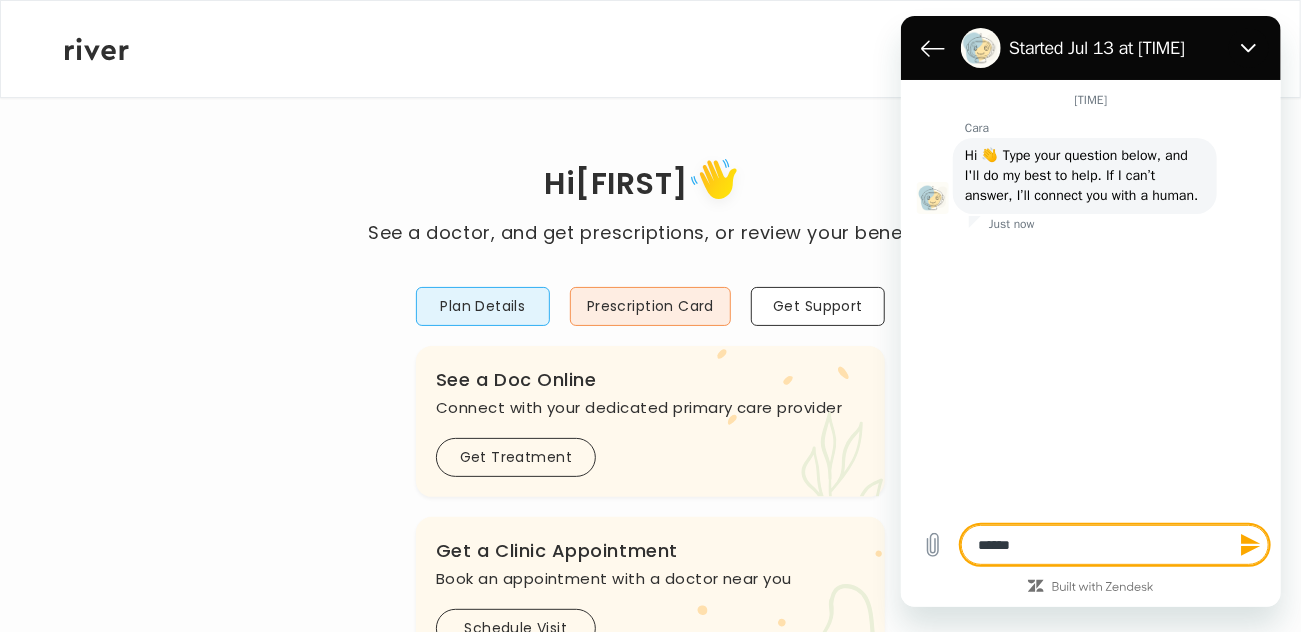 type on "******" 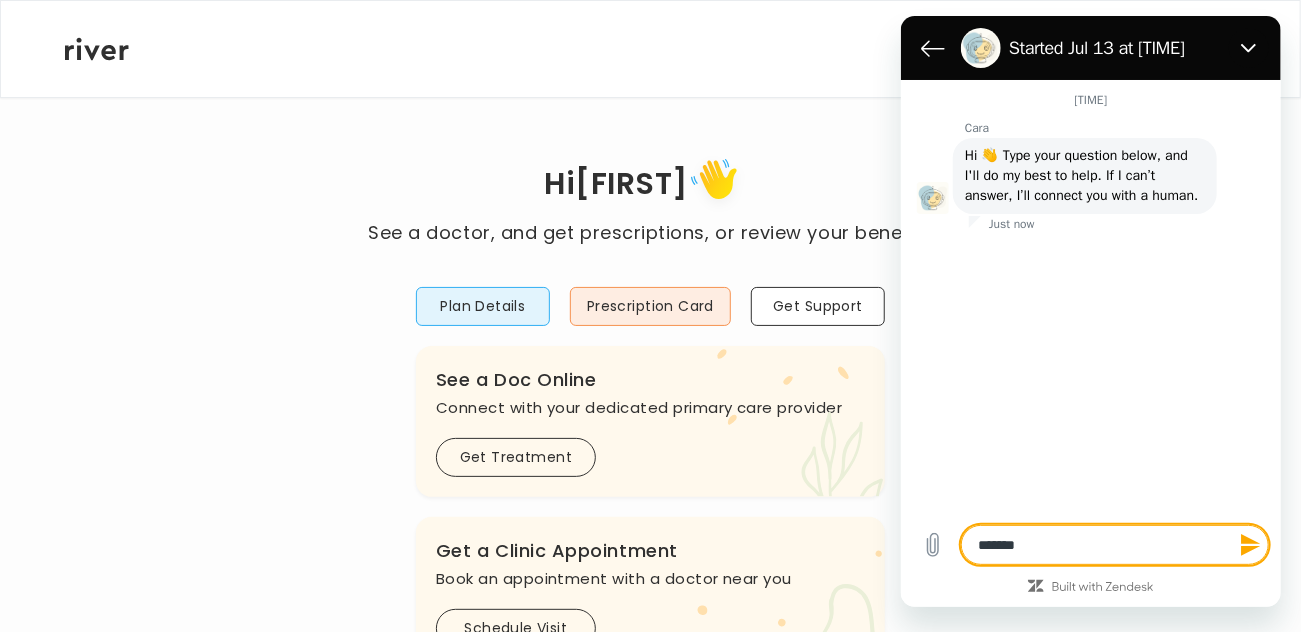 type on "********" 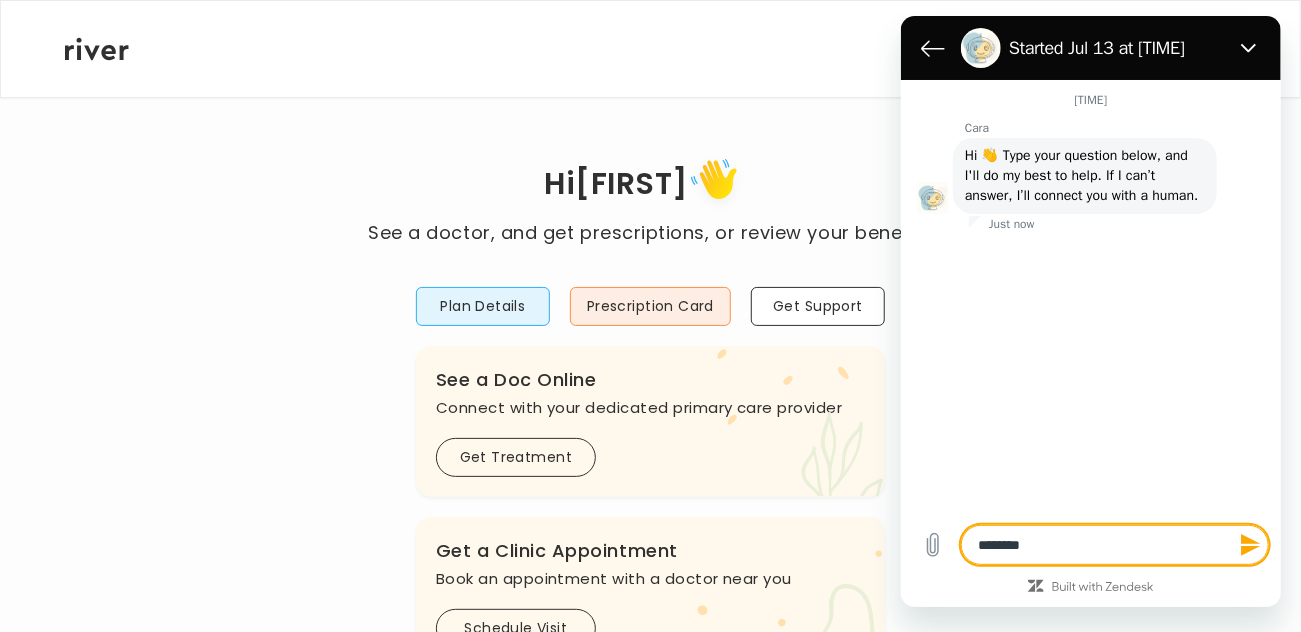 type on "*********" 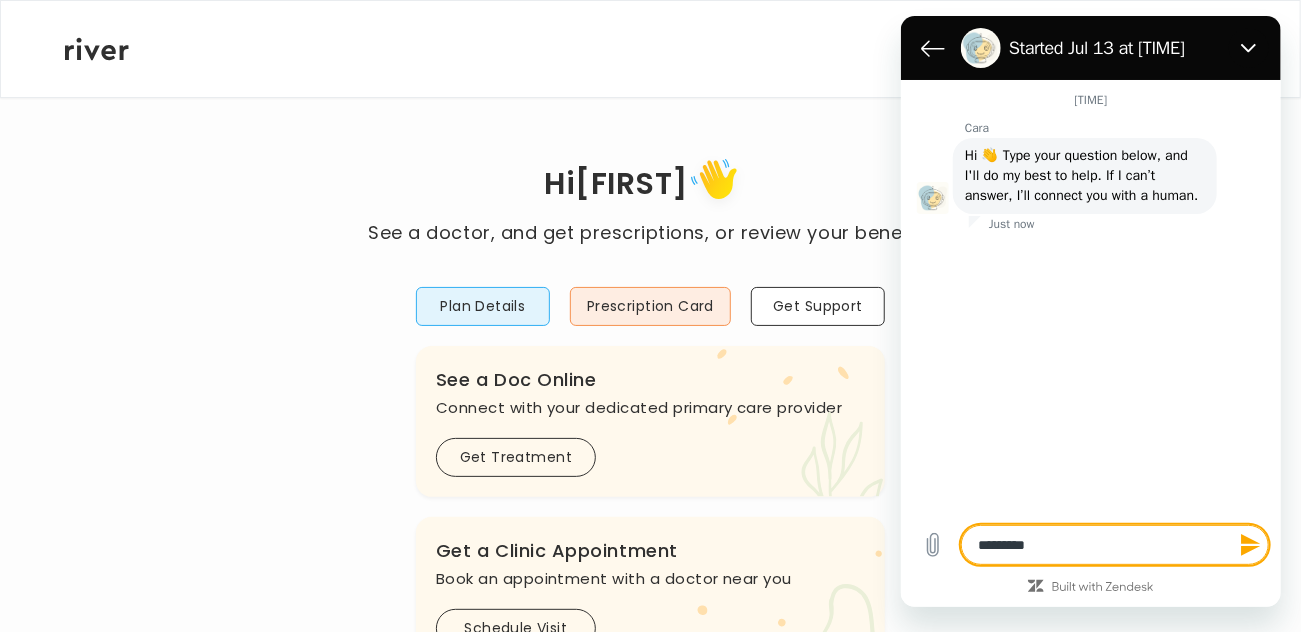 type on "*" 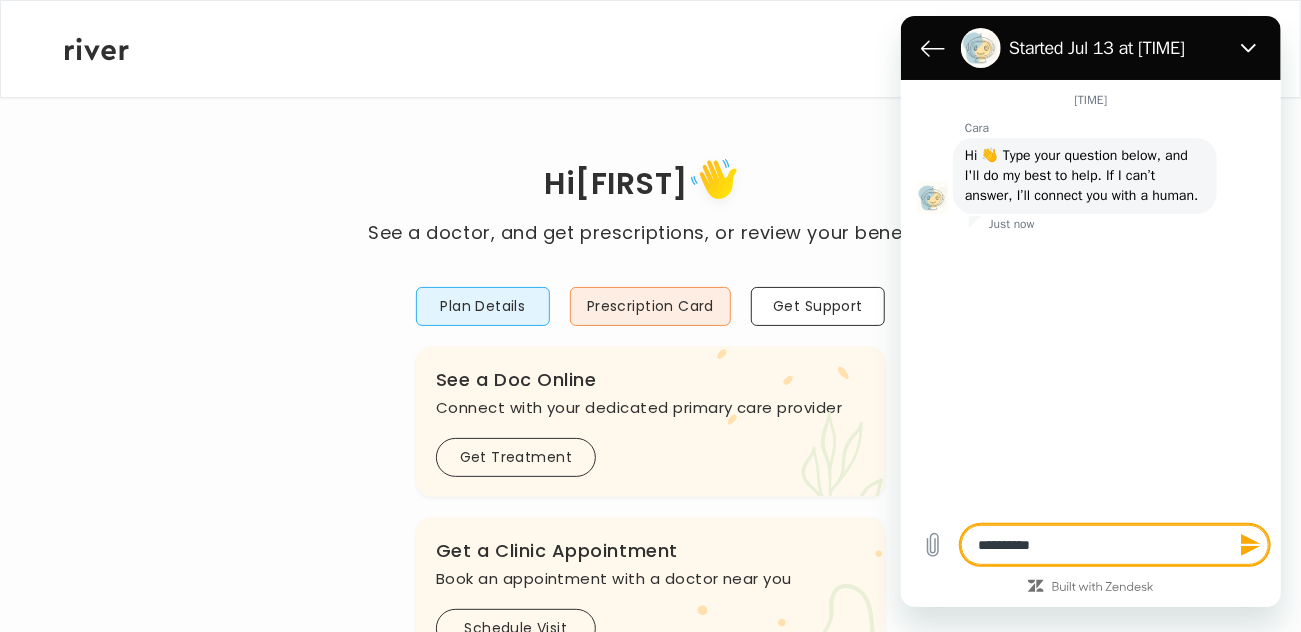 type on "**********" 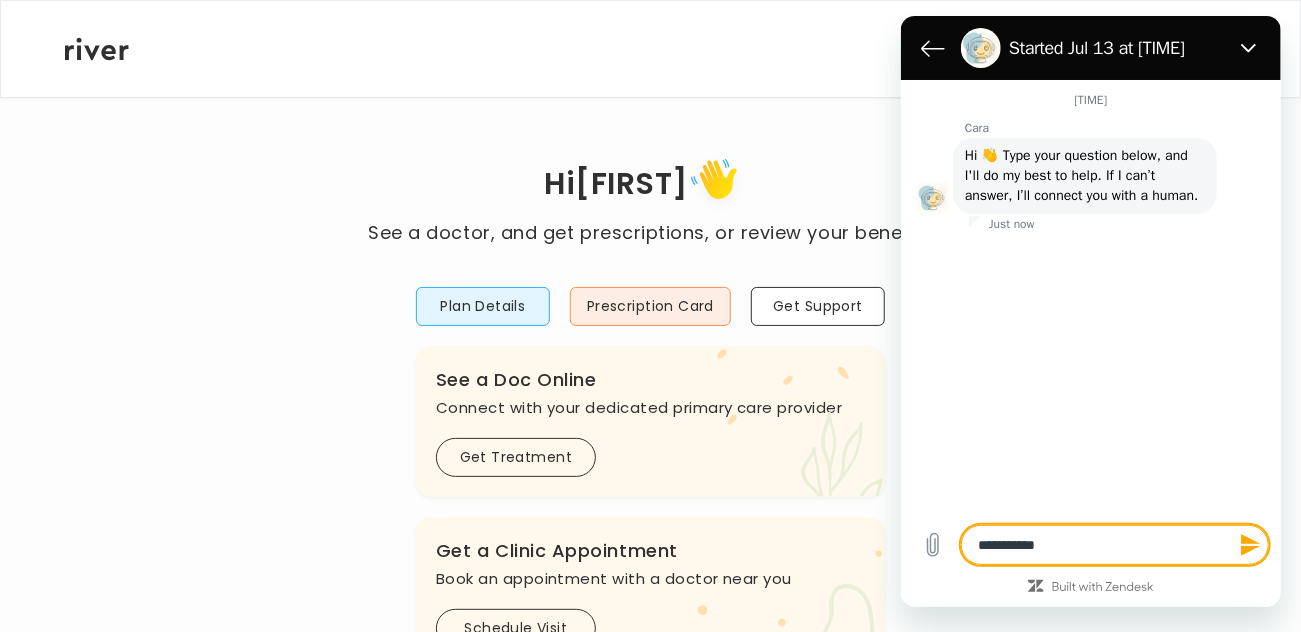 type on "**********" 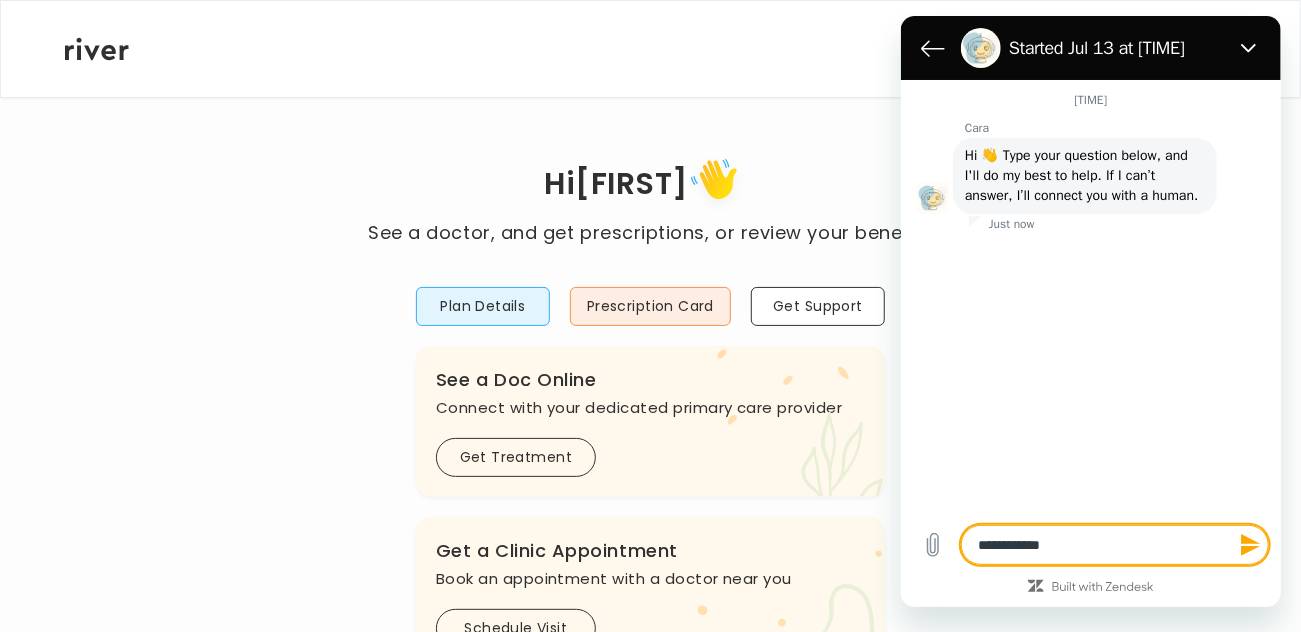type on "**********" 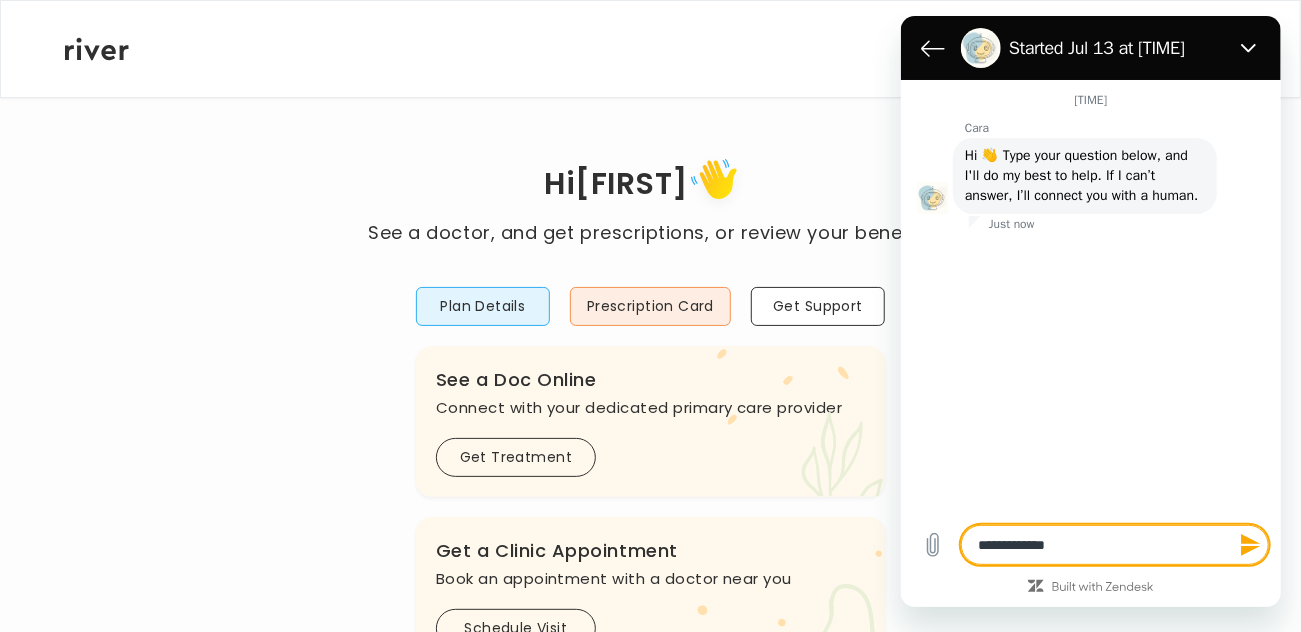 type 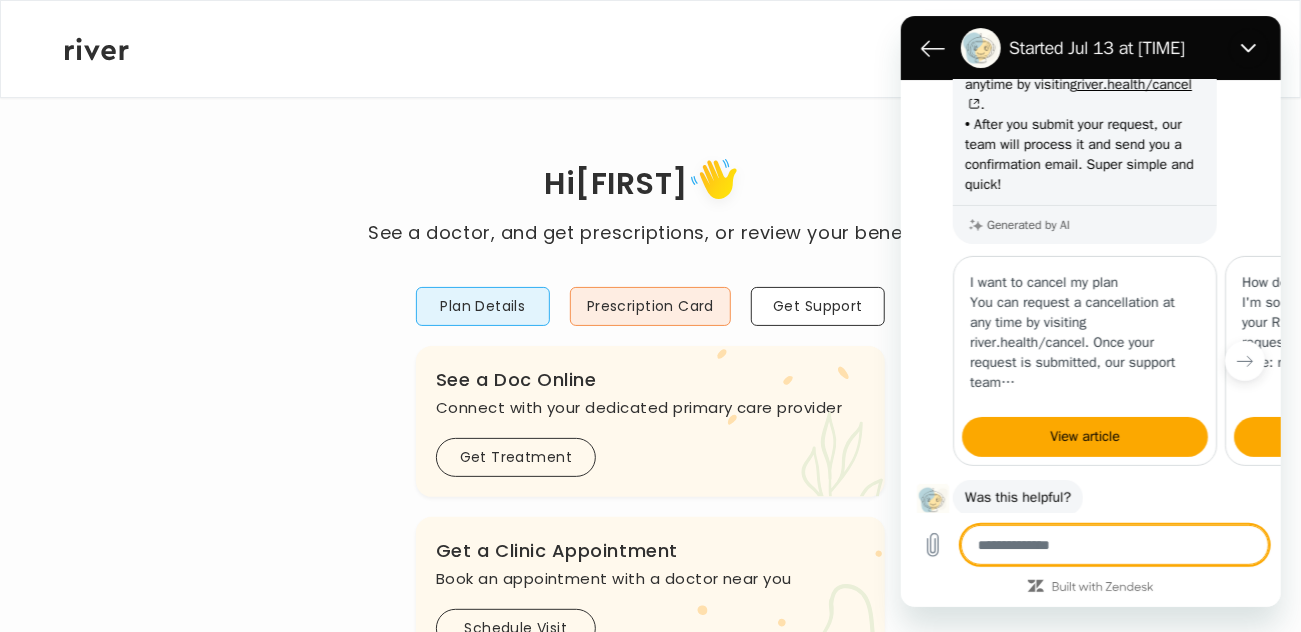 scroll, scrollTop: 234, scrollLeft: 0, axis: vertical 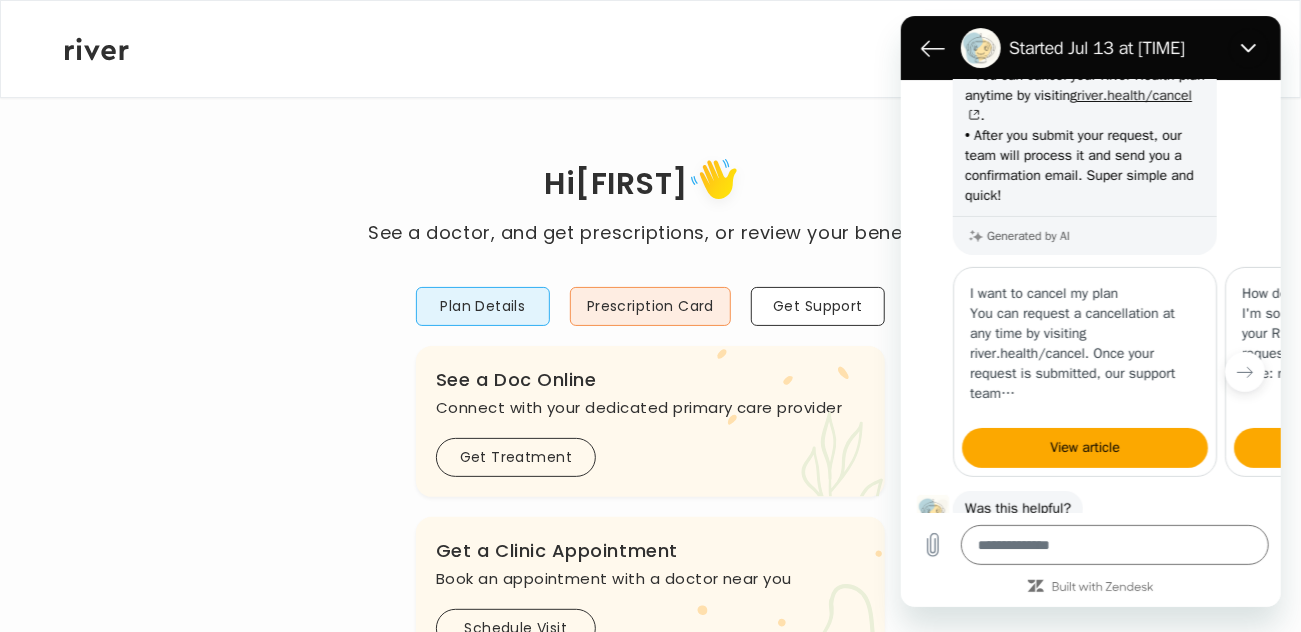 click on "river.health/cancel" at bounding box center [1077, 105] 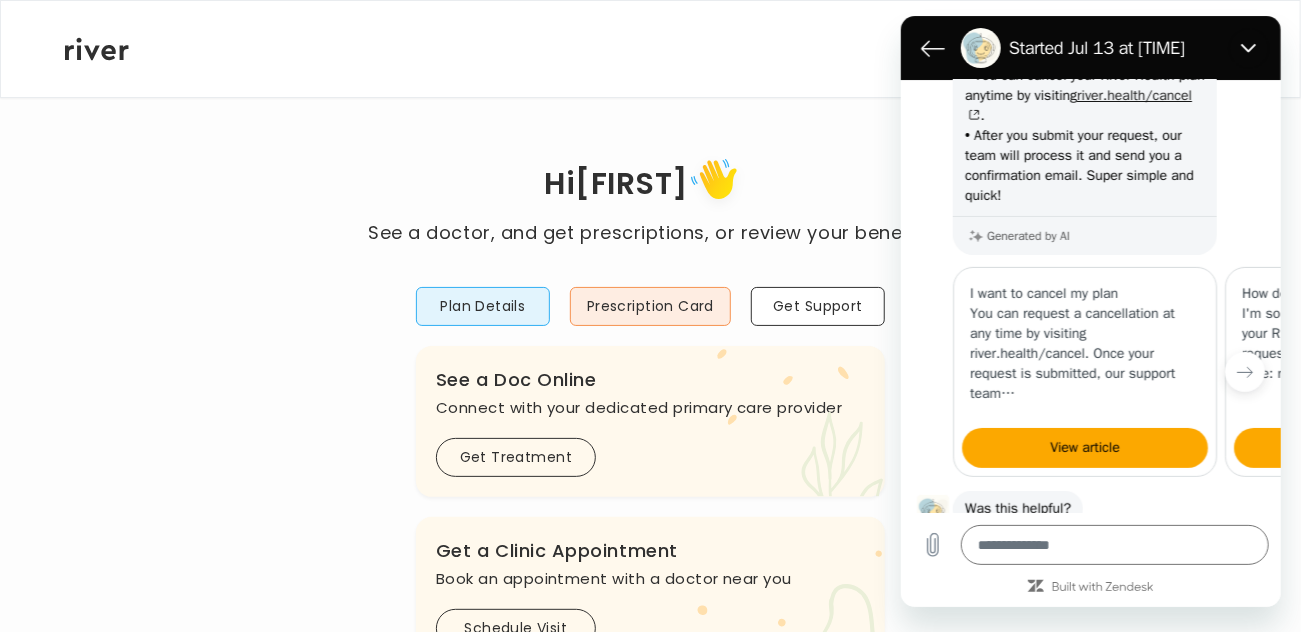 type on "*" 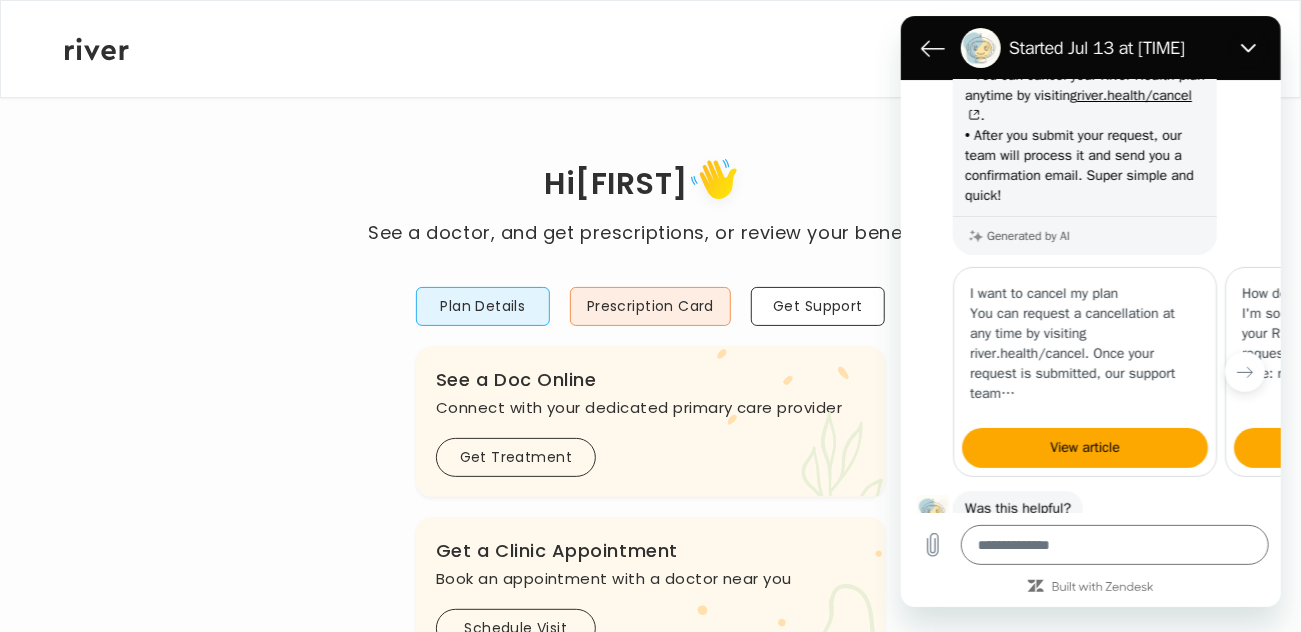 drag, startPoint x: 720, startPoint y: 94, endPoint x: 754, endPoint y: 1, distance: 99.0202 